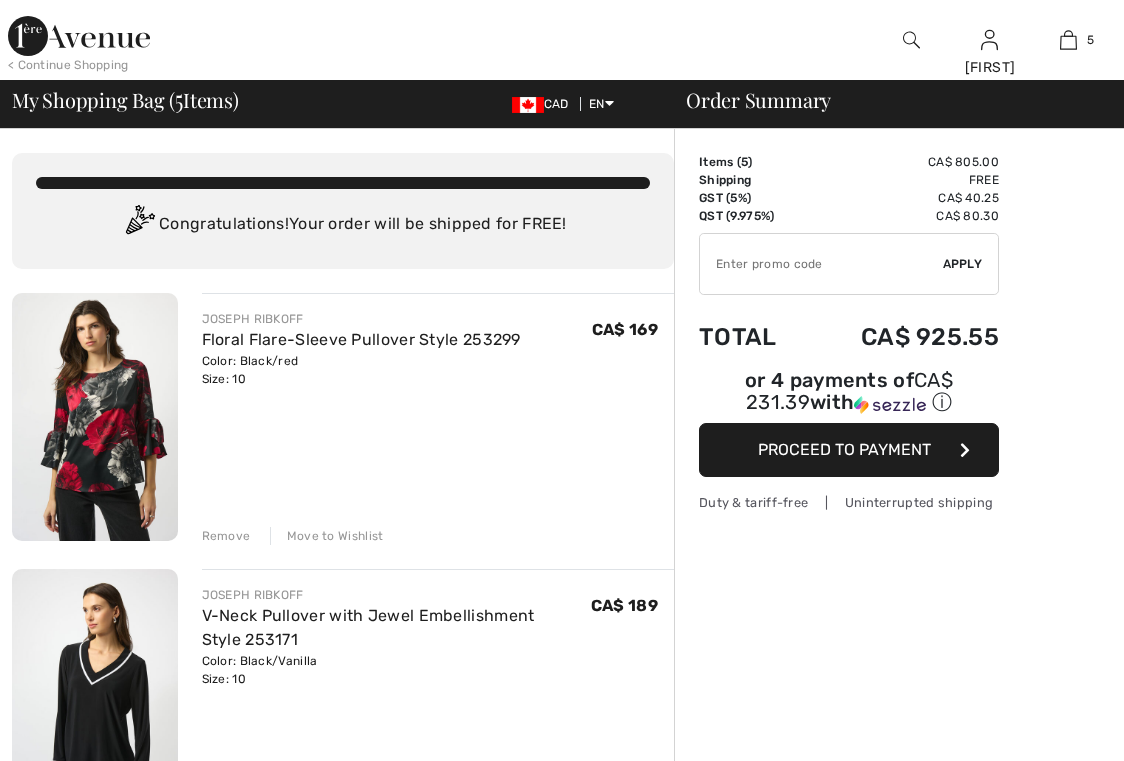 scroll, scrollTop: 1022, scrollLeft: 0, axis: vertical 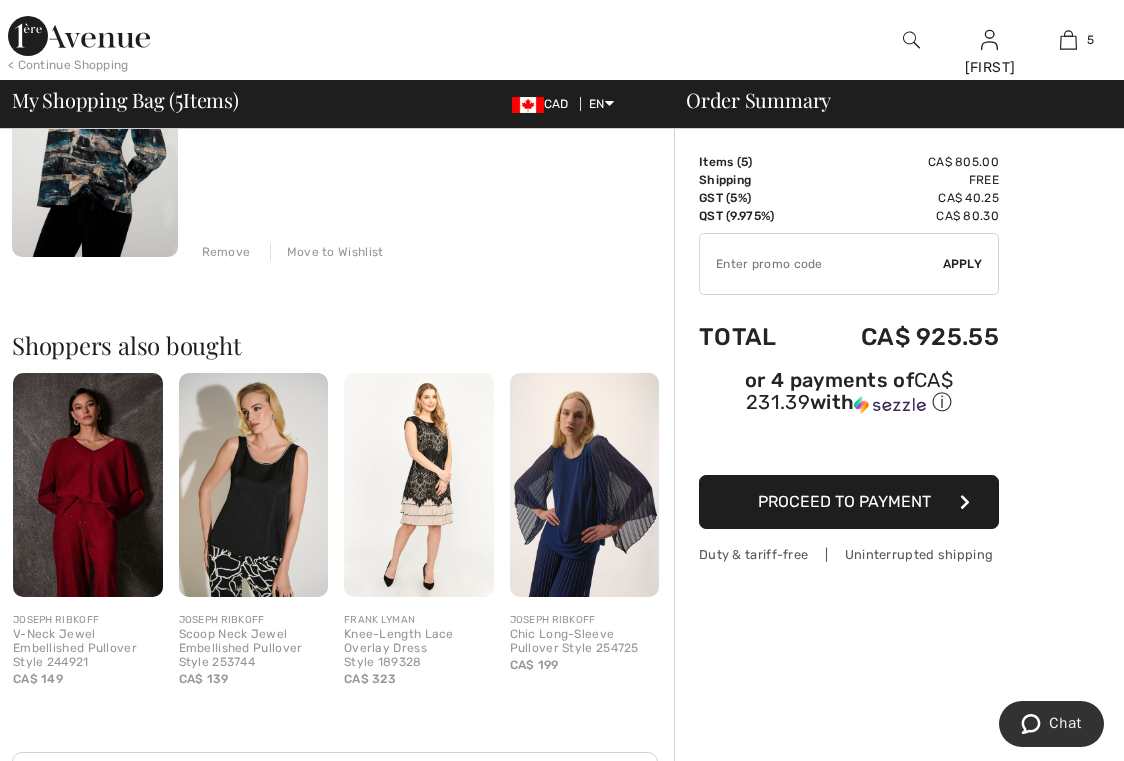 click at bounding box center [88, 485] 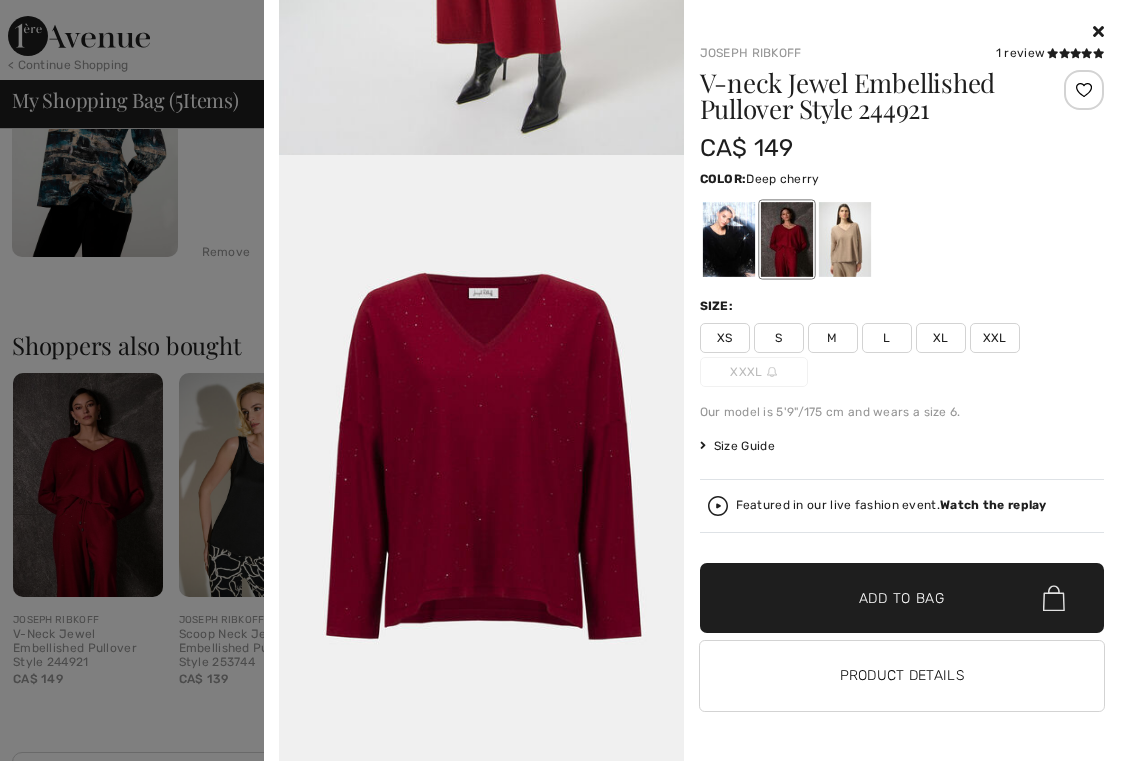 scroll, scrollTop: 3540, scrollLeft: 0, axis: vertical 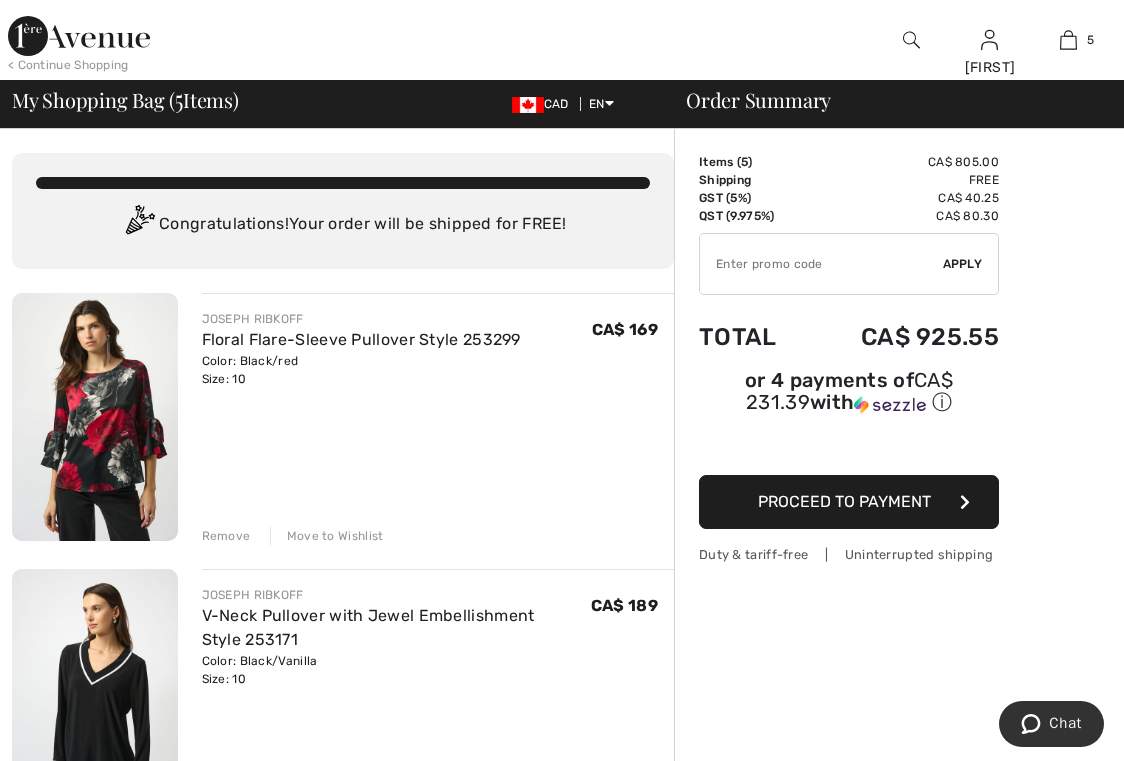 click on "< Continue Shopping" at bounding box center (68, 65) 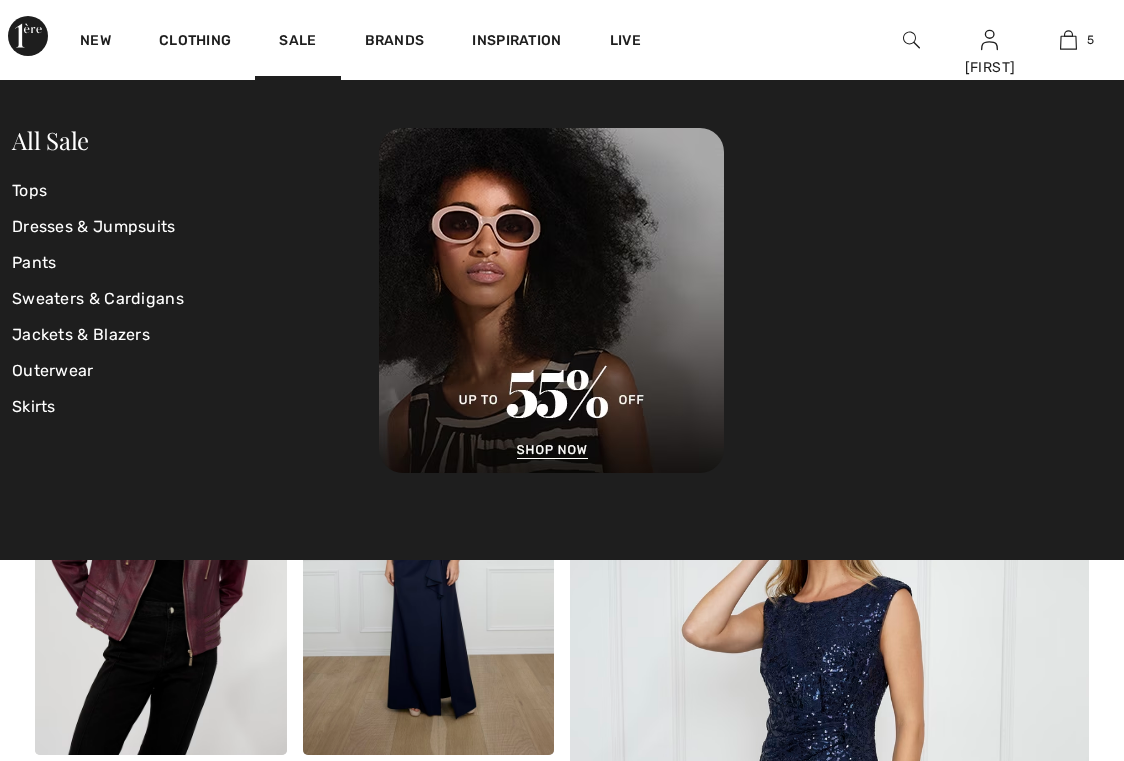 scroll, scrollTop: 0, scrollLeft: 0, axis: both 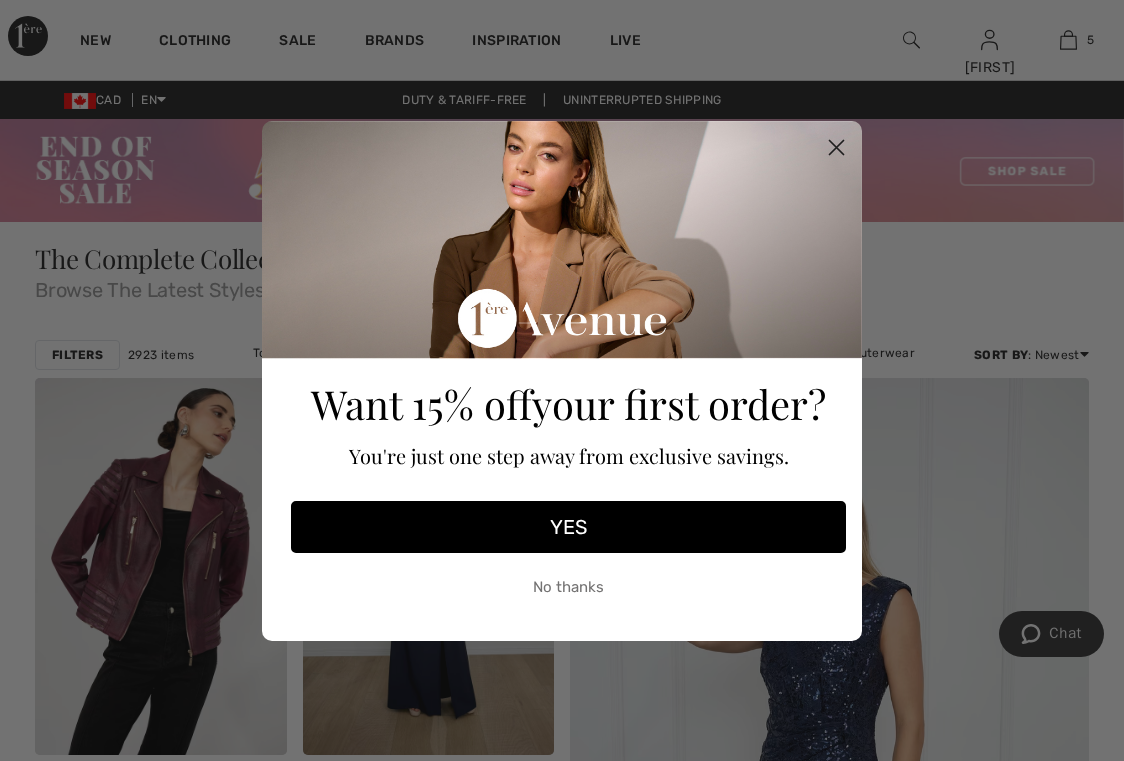 click 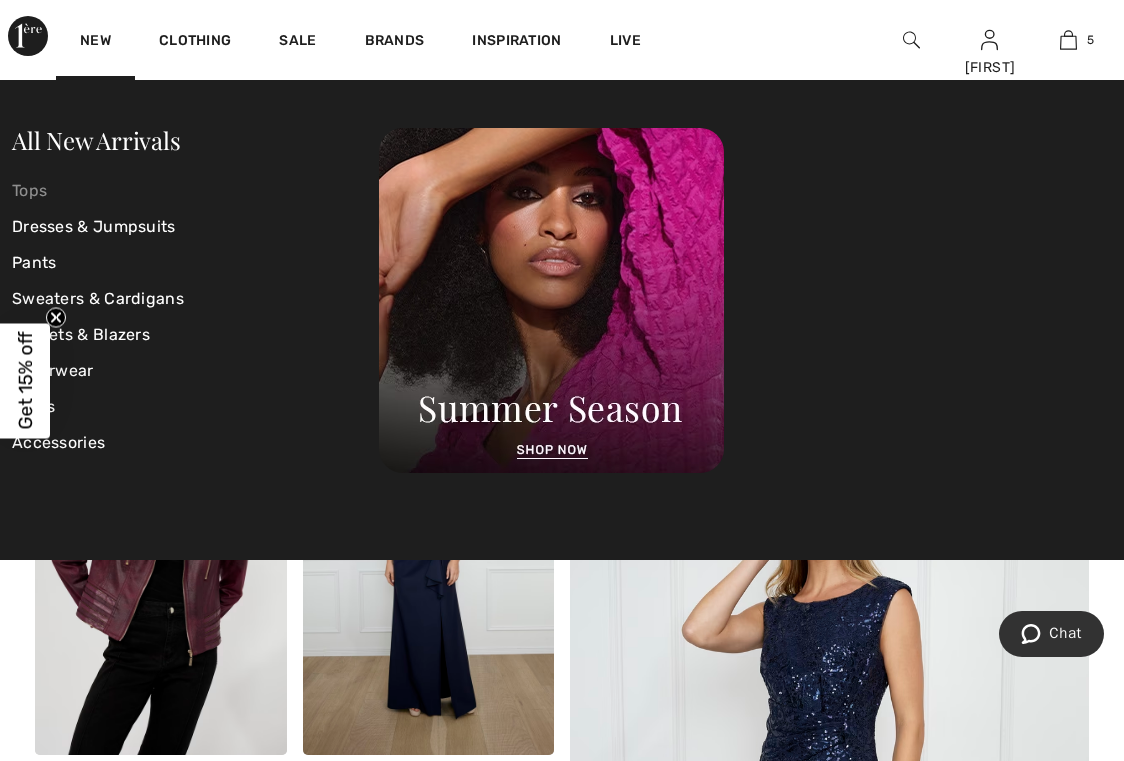 click on "Tops" at bounding box center (195, 191) 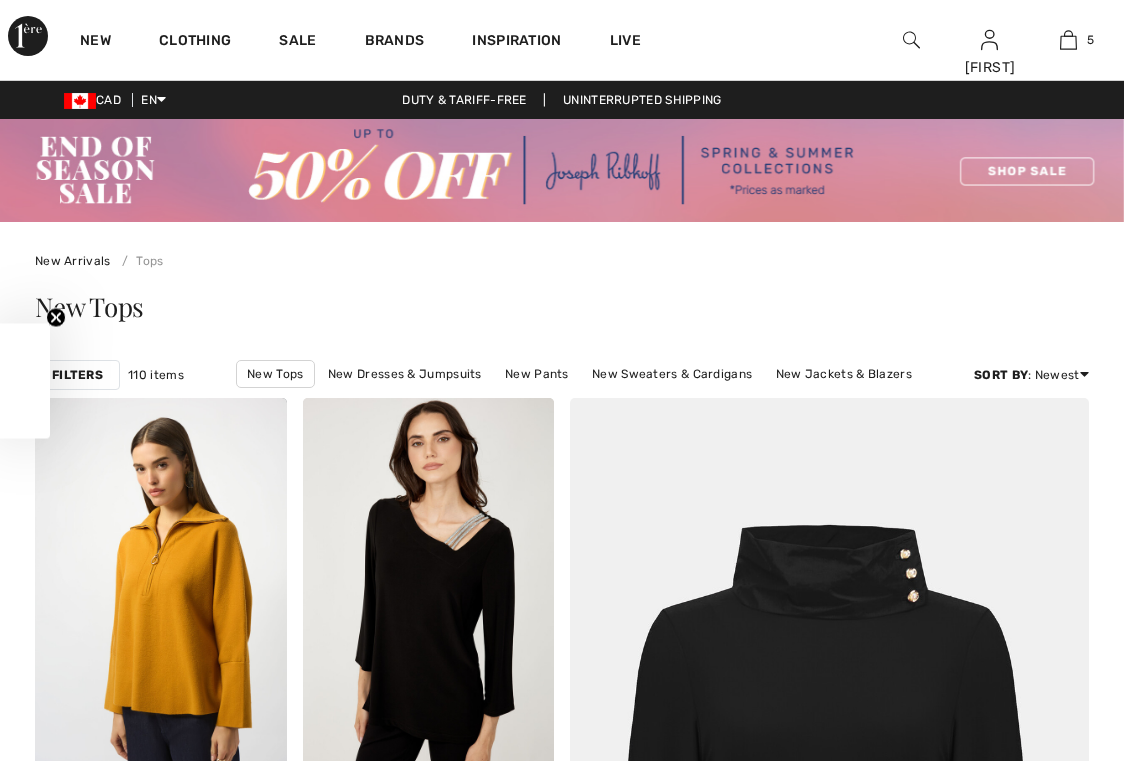 scroll, scrollTop: 117, scrollLeft: 0, axis: vertical 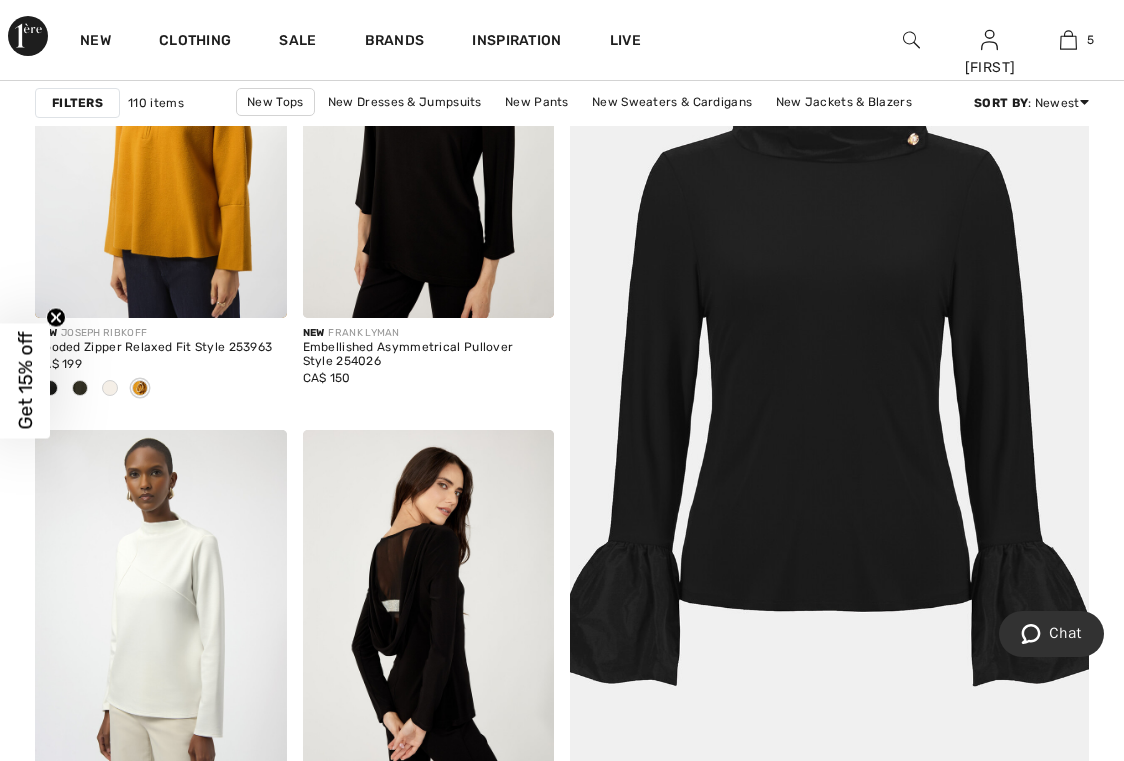 click at bounding box center (829, 408) 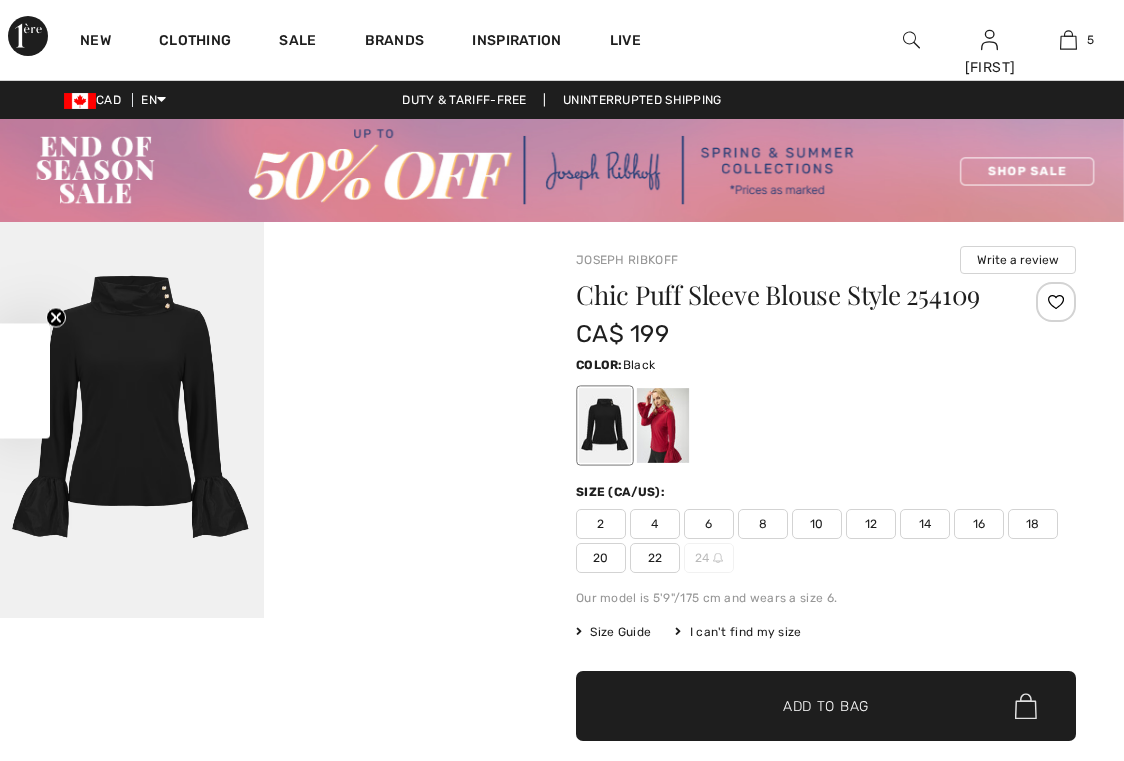 scroll, scrollTop: 0, scrollLeft: 0, axis: both 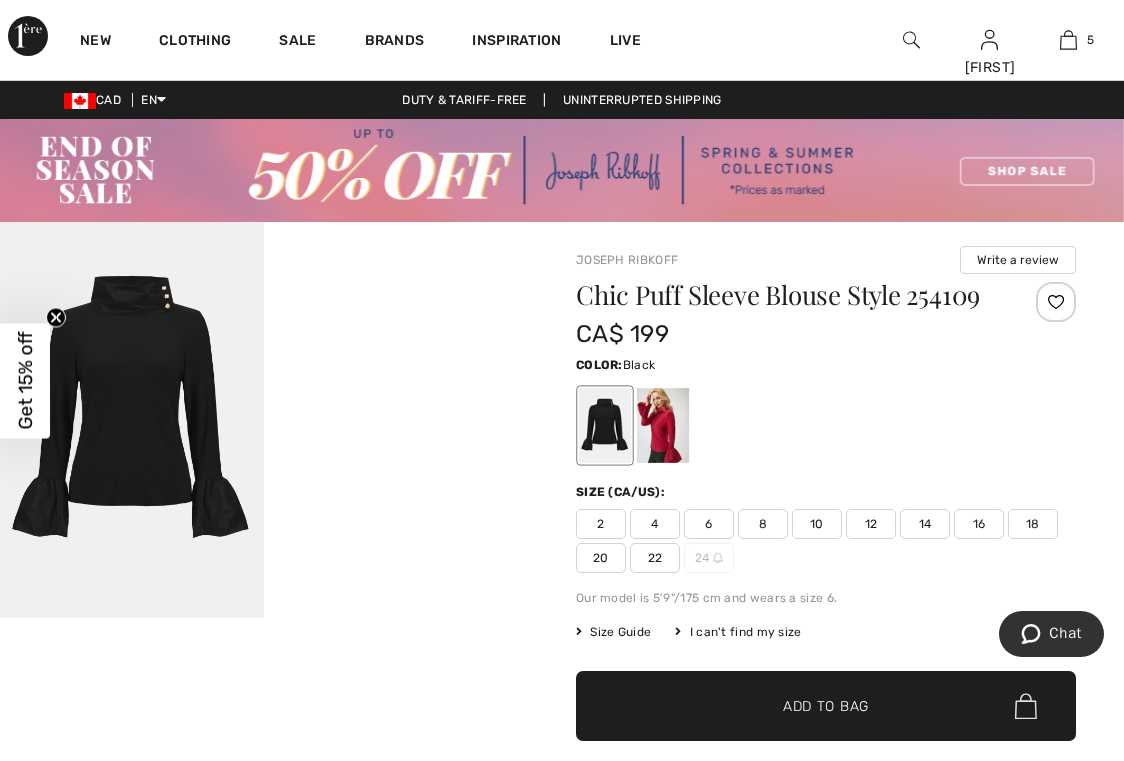 click on "Your browser does not support the video tag." at bounding box center [396, 288] 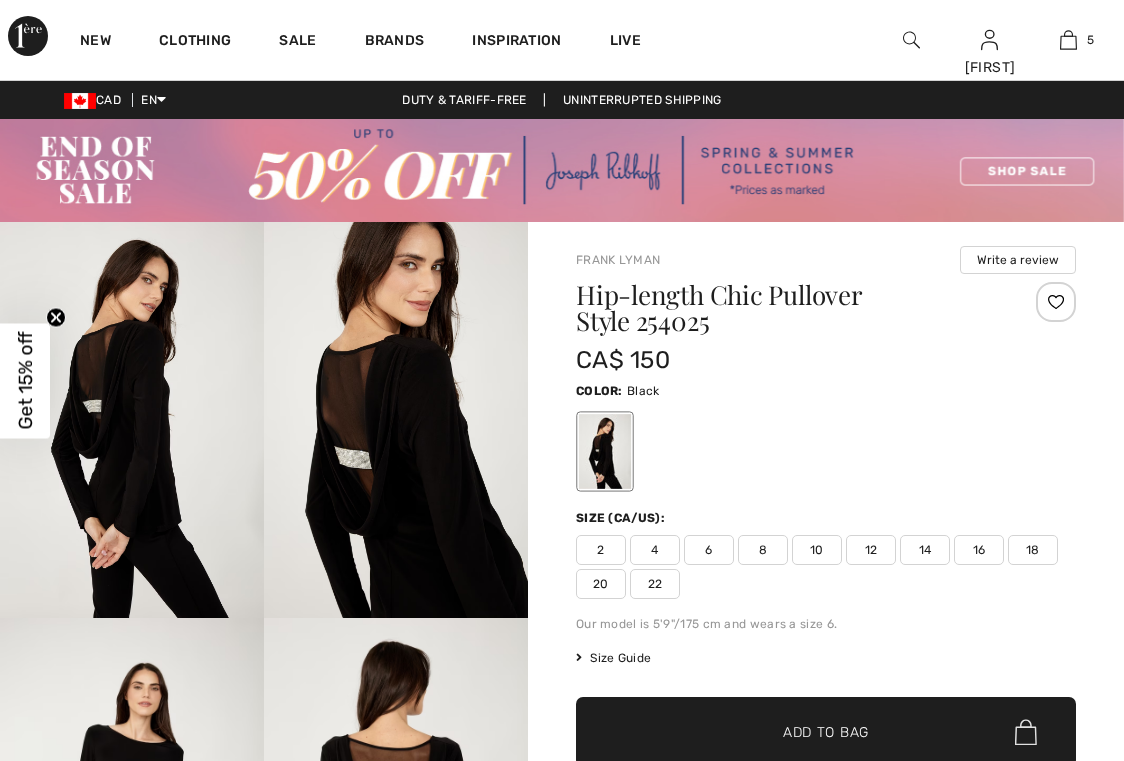 checkbox on "true" 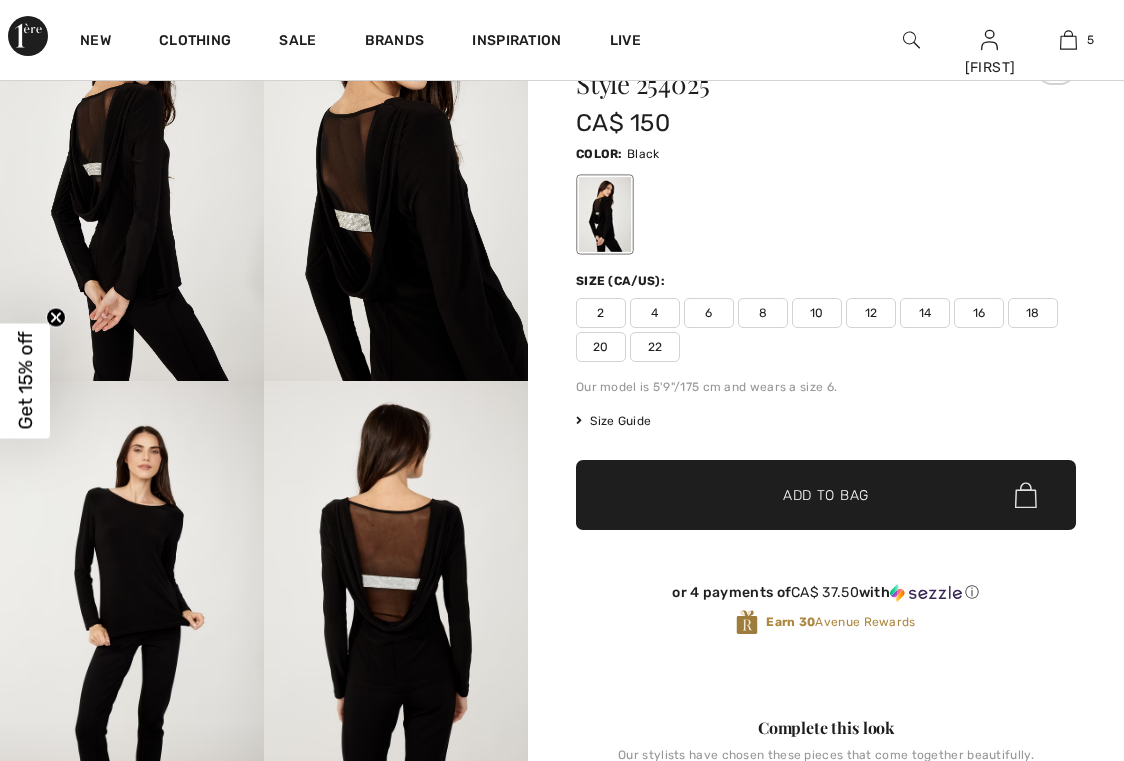scroll, scrollTop: 0, scrollLeft: 0, axis: both 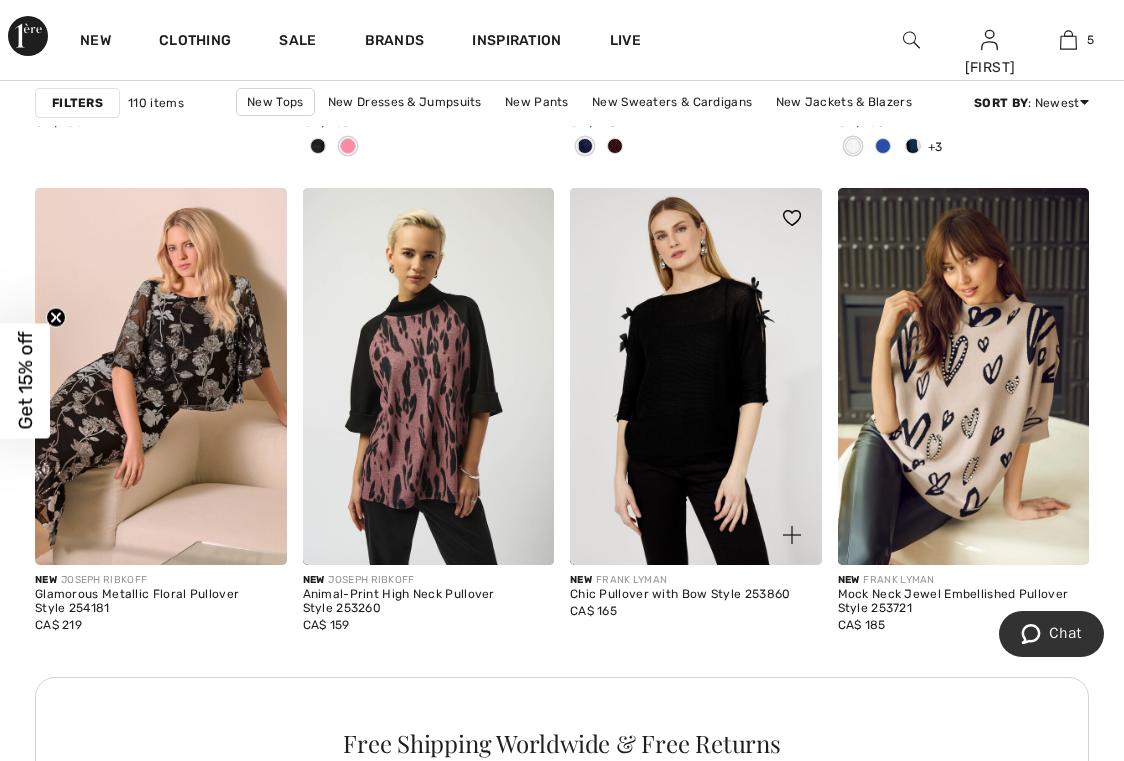 click at bounding box center [792, 535] 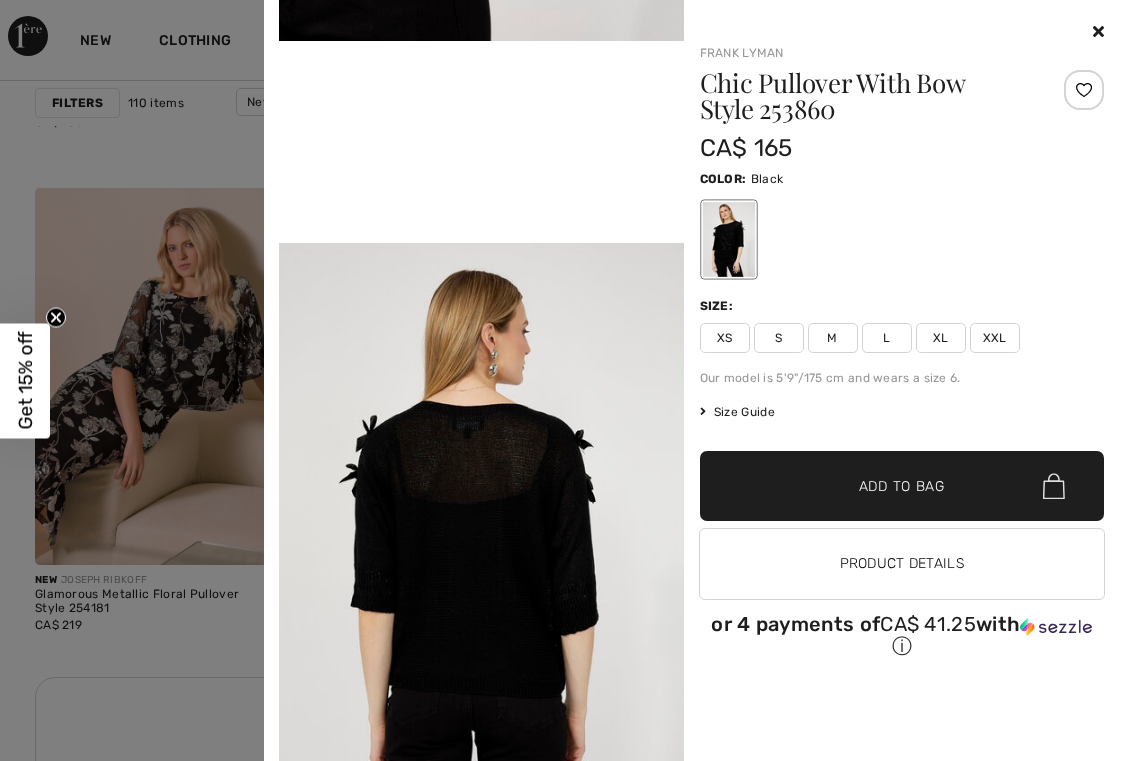 scroll, scrollTop: 1177, scrollLeft: 0, axis: vertical 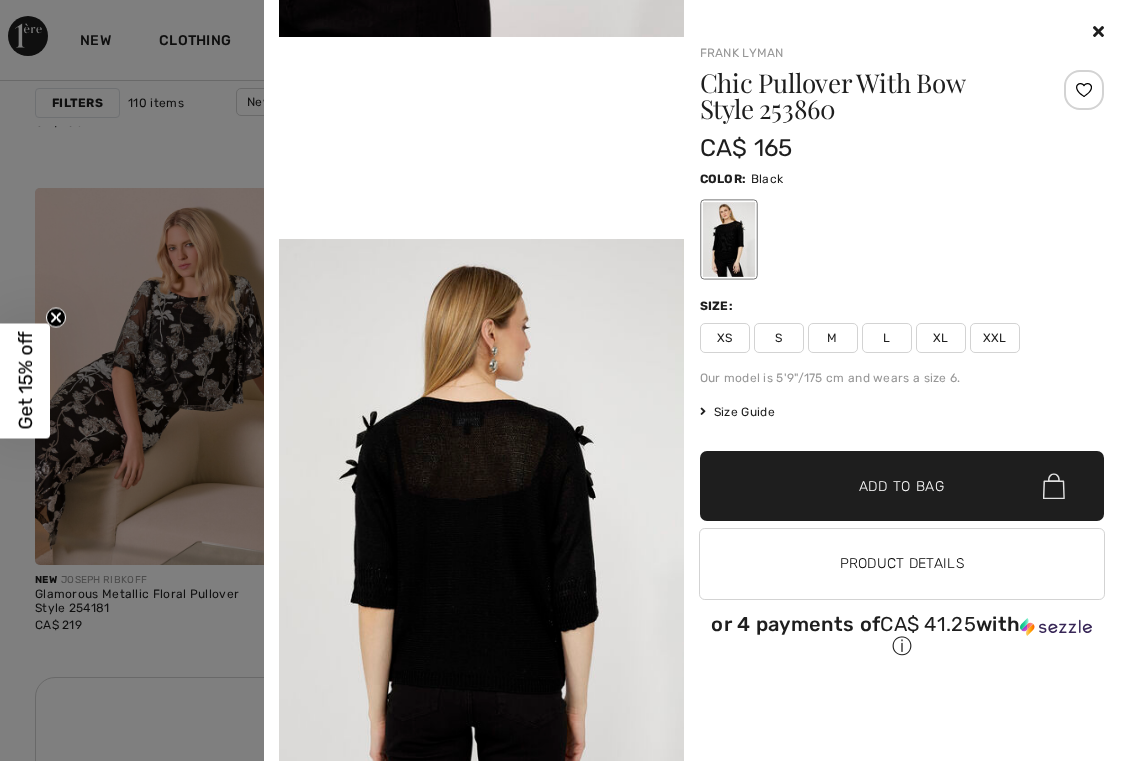 click on "Your browser does not support the video tag.
Frank Lyman
Chic Pullover With Bow  Style 253860
CA$ 165
Color:
Black
Size:
XS S M L XL XXL
Our model is 5'9"/175 cm and wears a size 6.
Size Guide
Select Size
XS
S
M
L
XL
XXL" at bounding box center [694, 380] 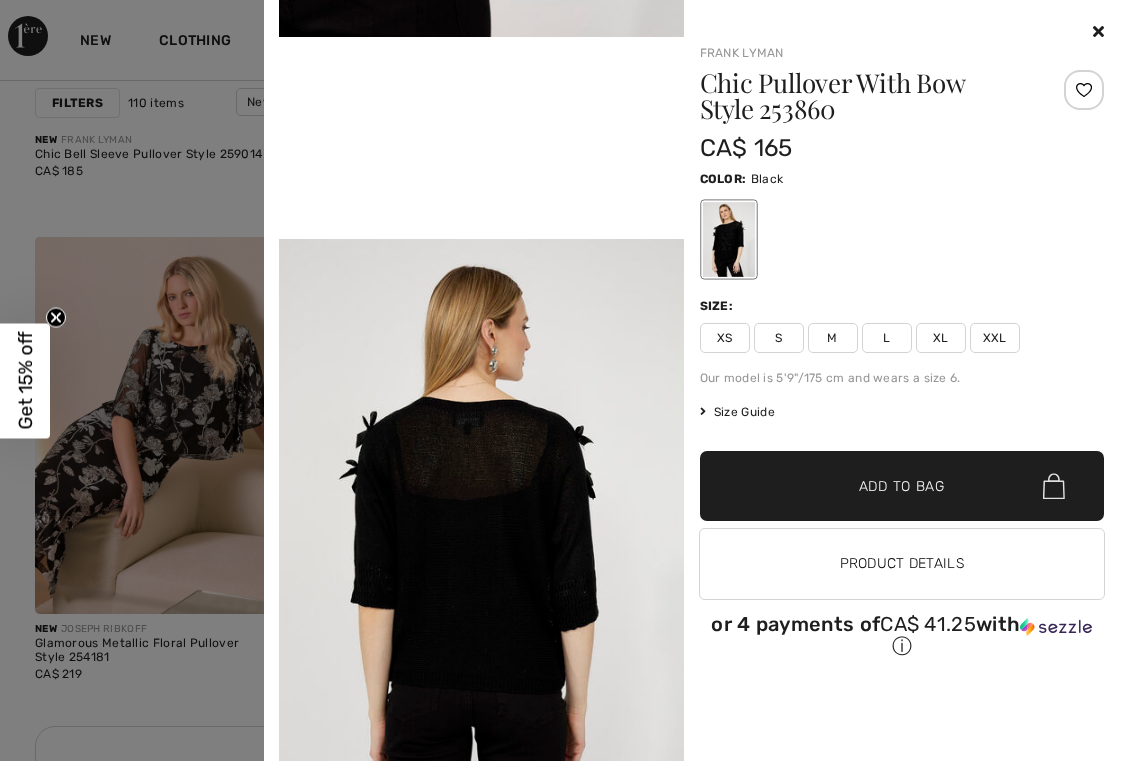 click at bounding box center [1098, 31] 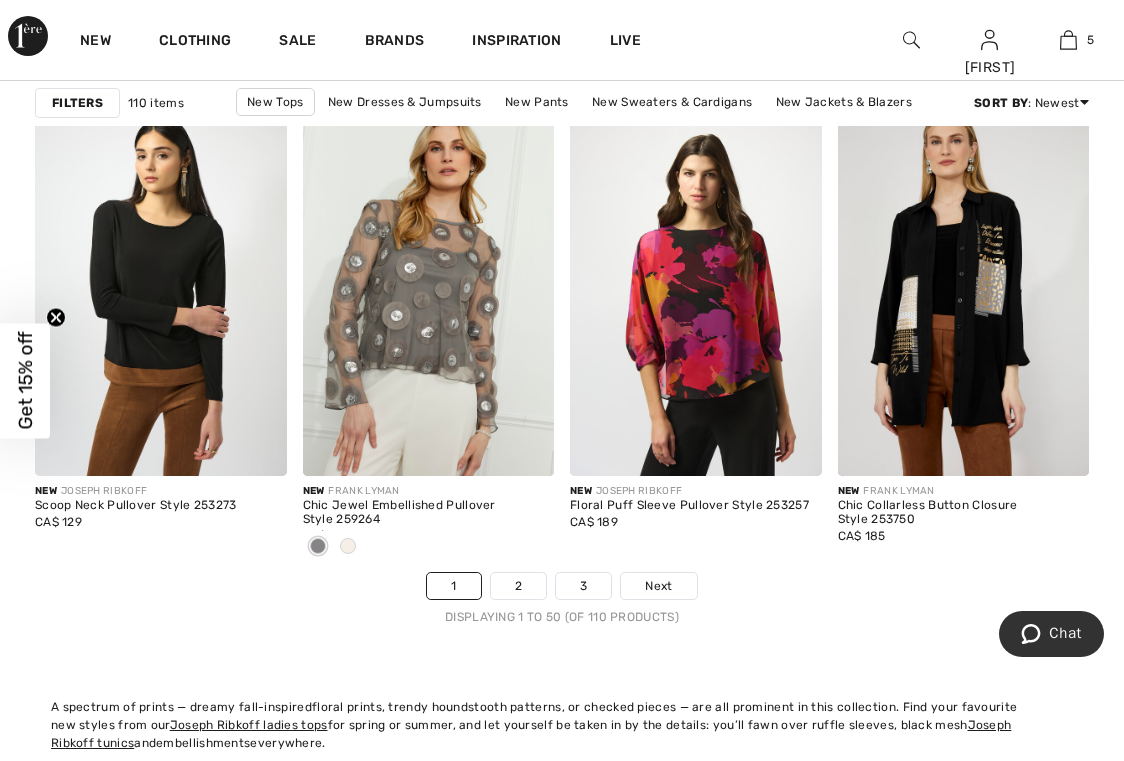 scroll, scrollTop: 7305, scrollLeft: 0, axis: vertical 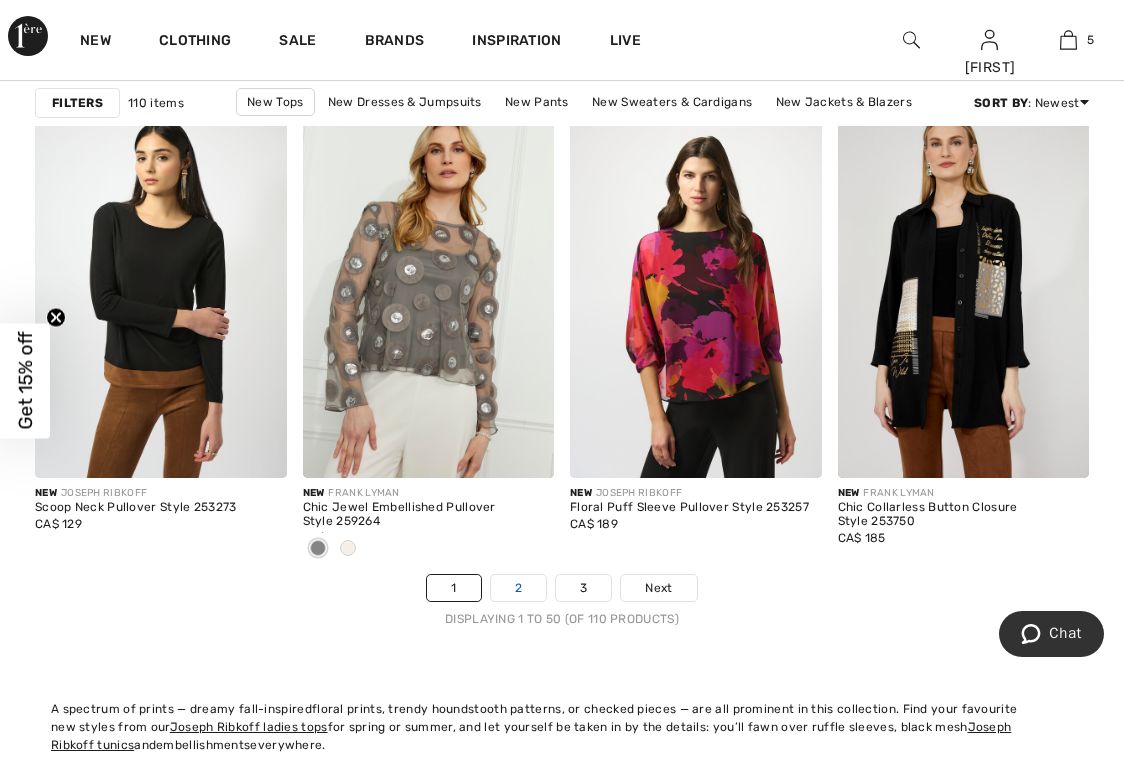 click on "2" at bounding box center [518, 588] 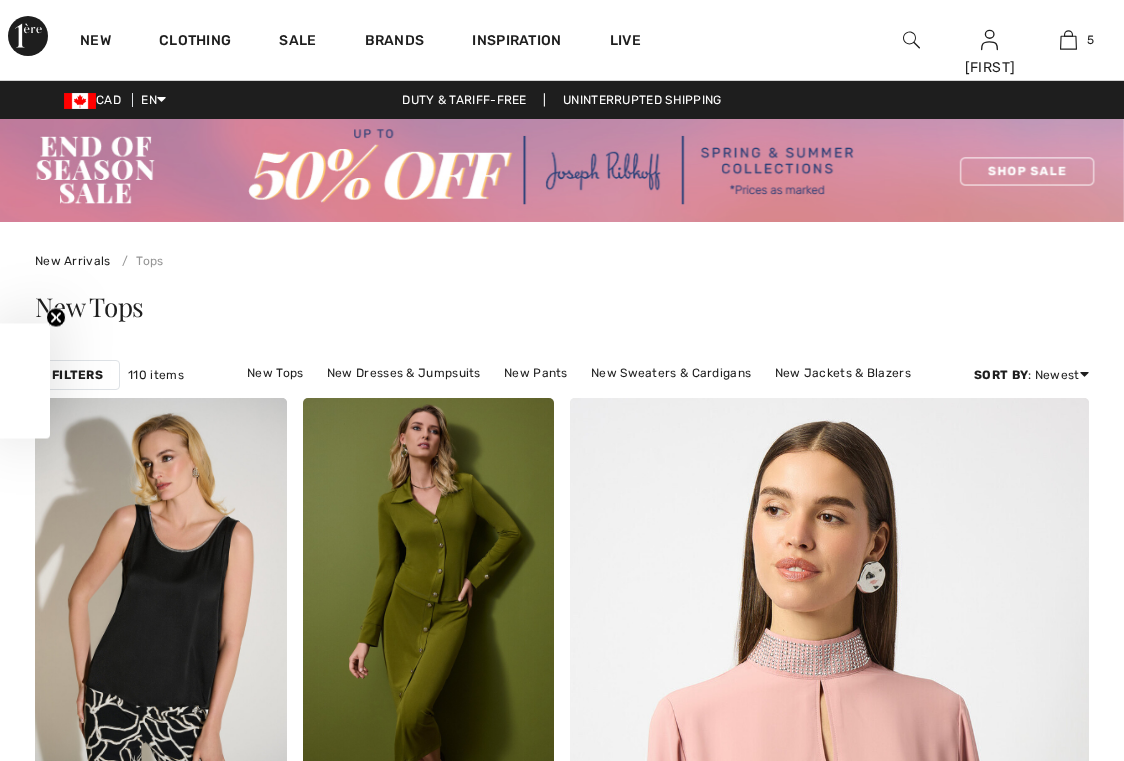 checkbox on "true" 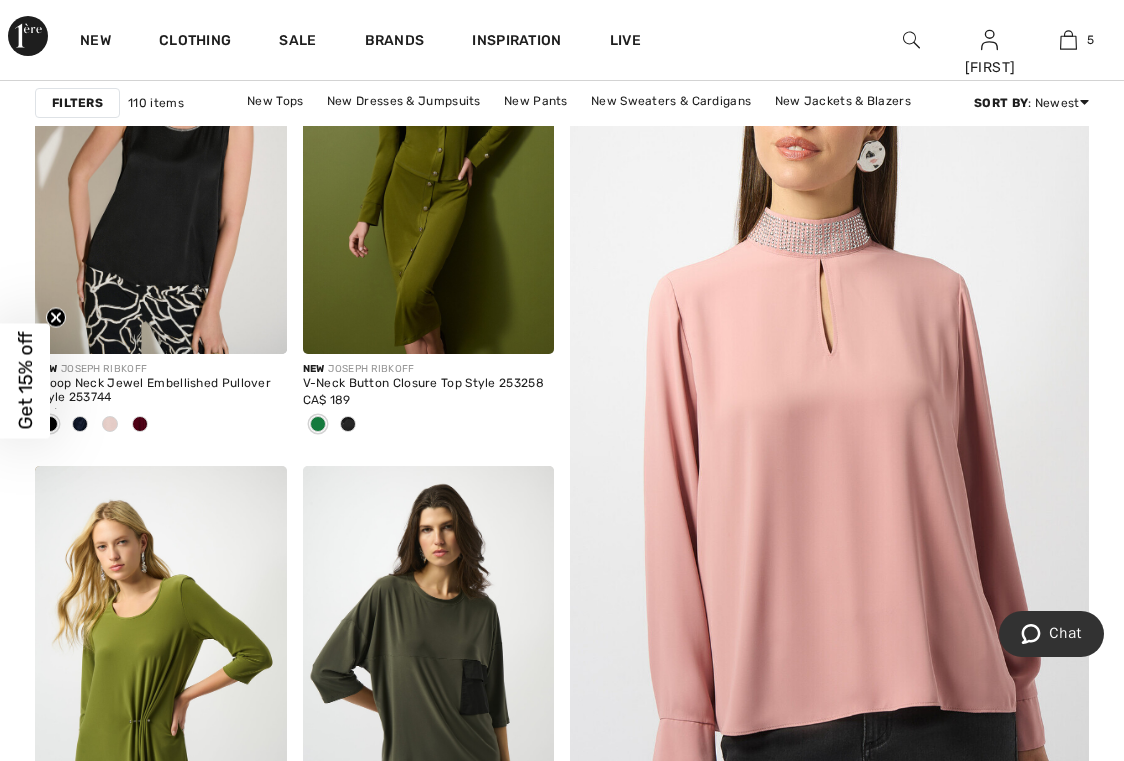 scroll, scrollTop: 430, scrollLeft: 0, axis: vertical 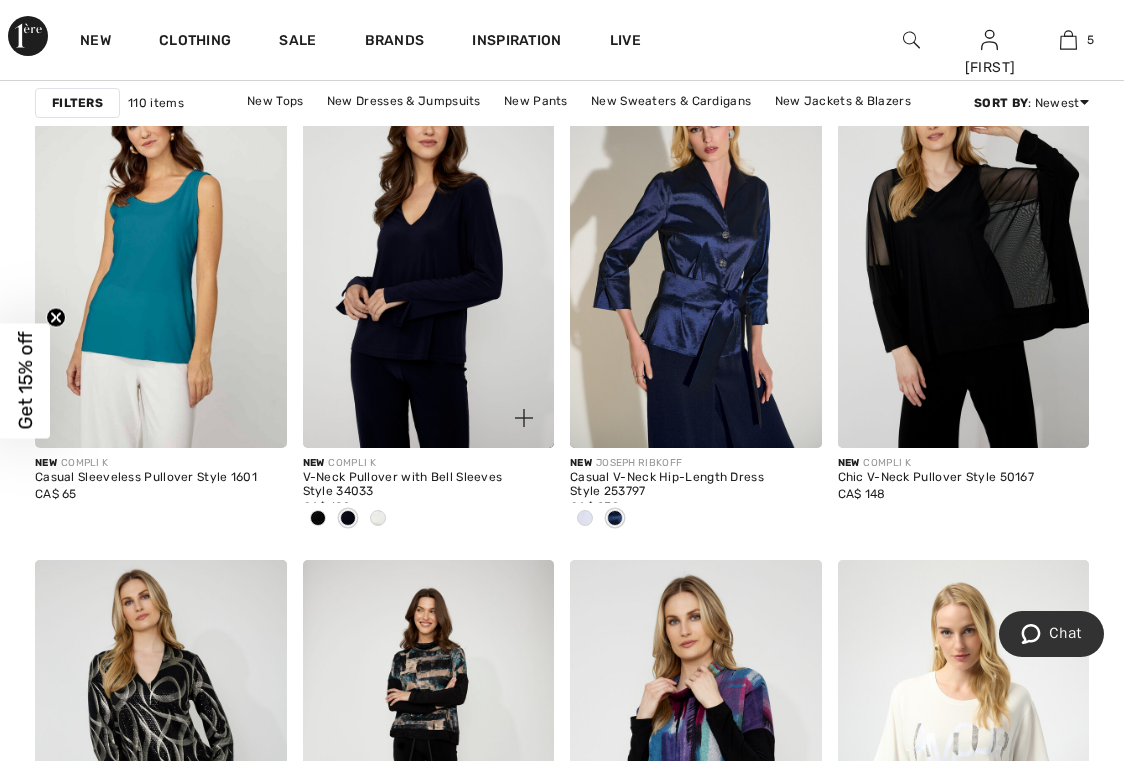 click at bounding box center (378, 518) 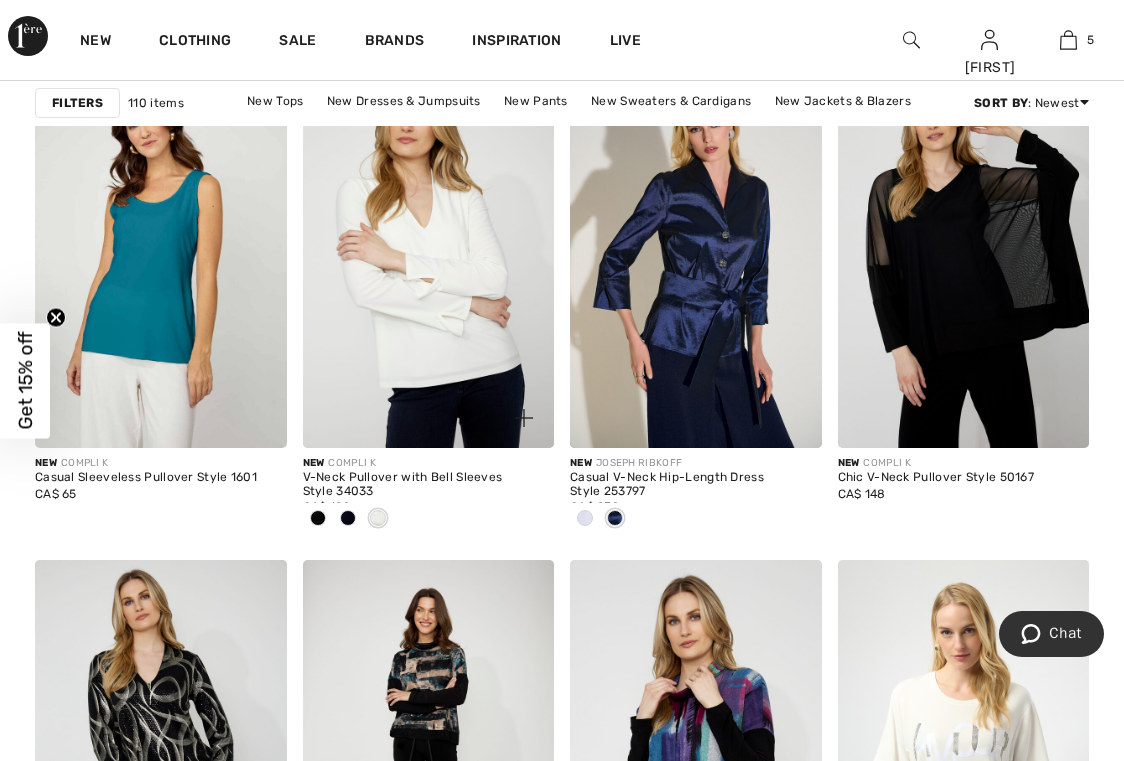 click at bounding box center [318, 518] 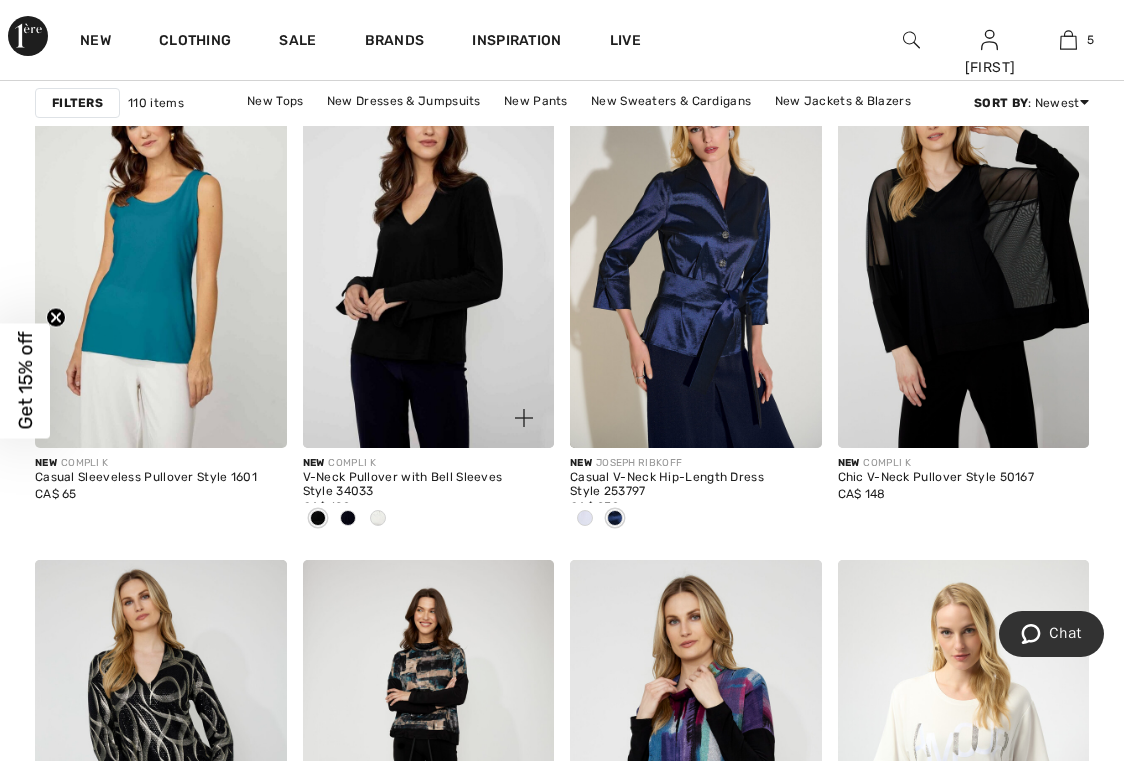 click at bounding box center (524, 418) 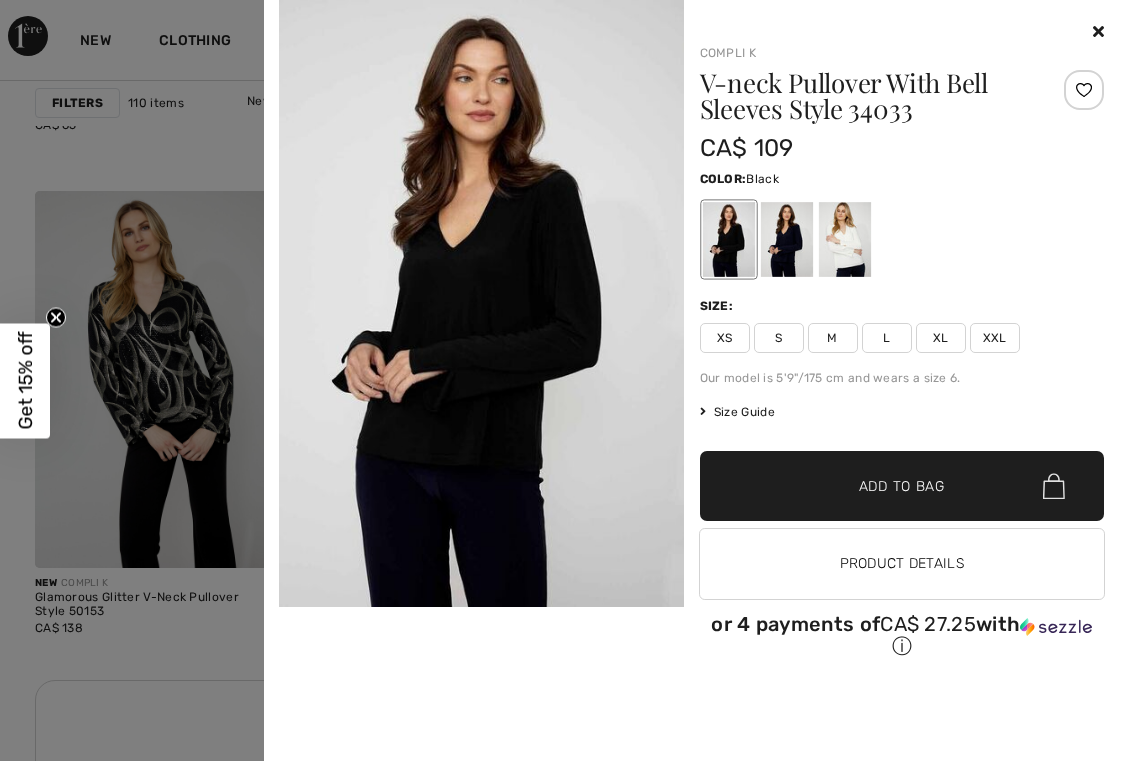 scroll, scrollTop: 1547, scrollLeft: 0, axis: vertical 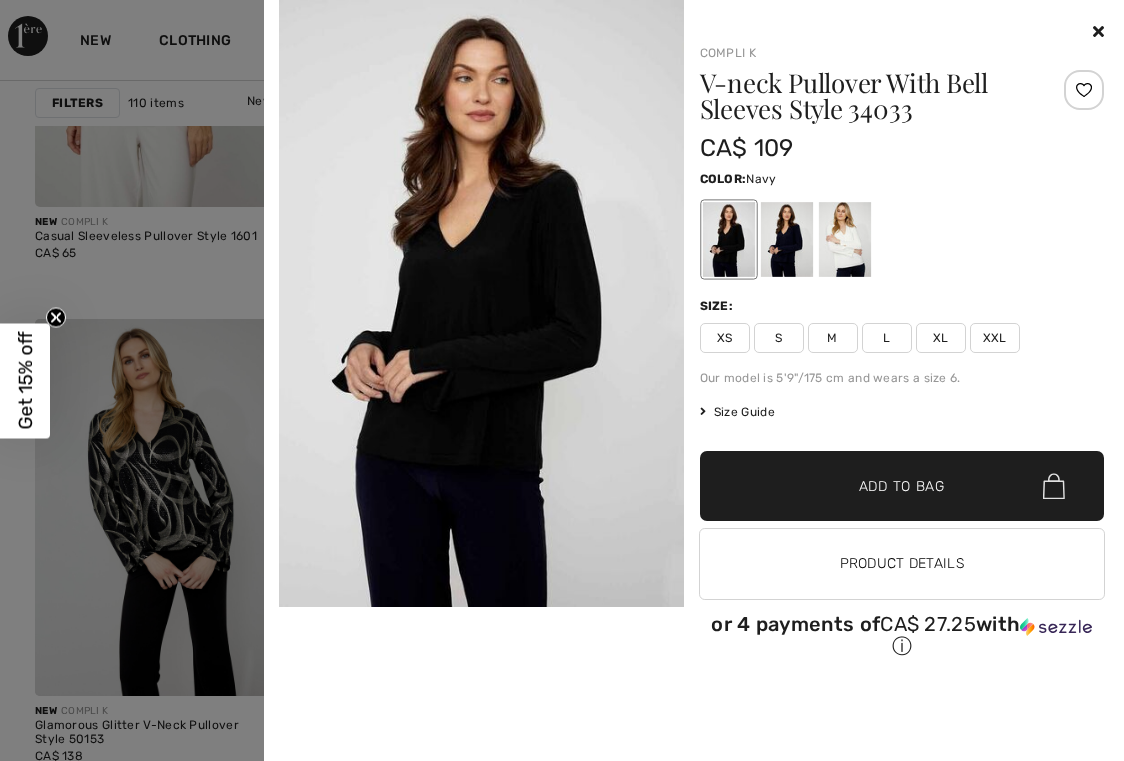click at bounding box center (786, 239) 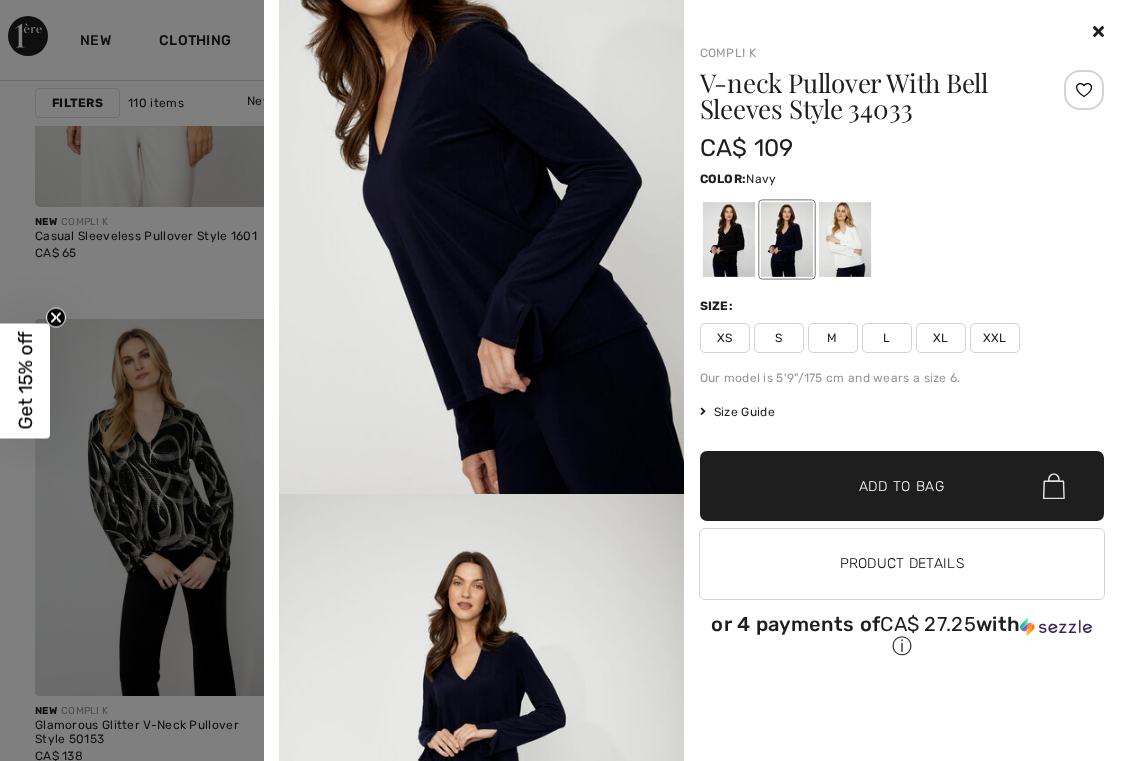 scroll, scrollTop: 389, scrollLeft: 0, axis: vertical 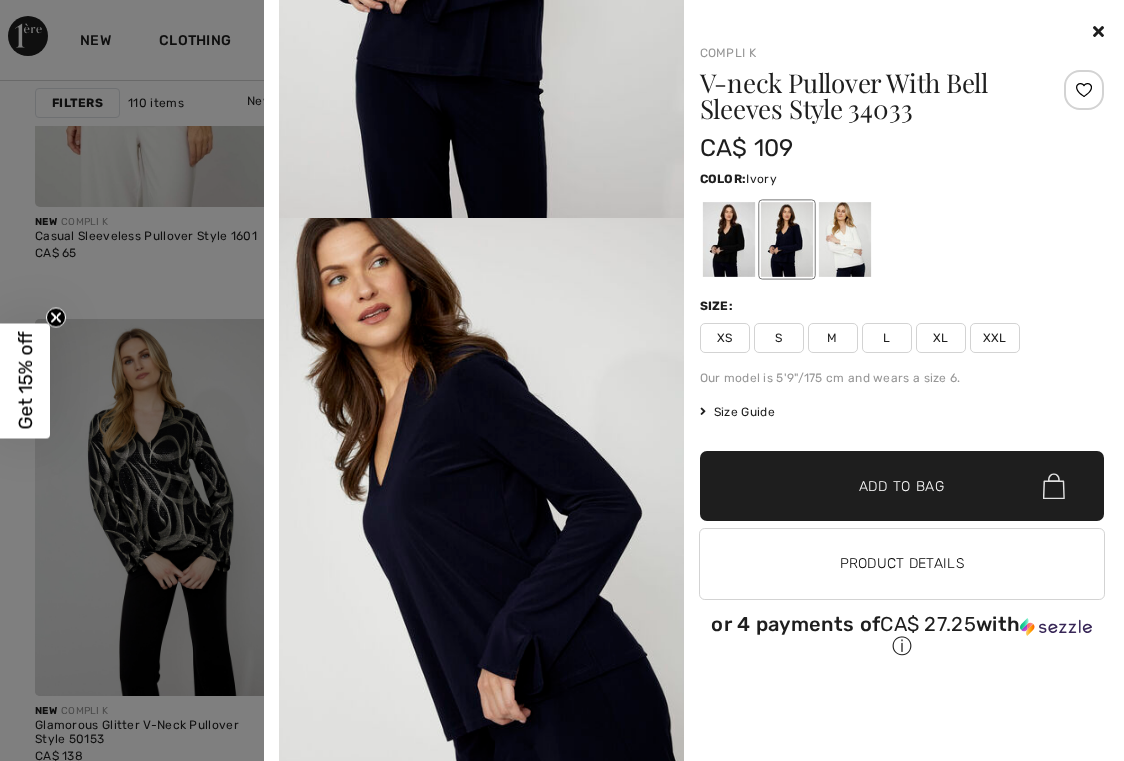 click at bounding box center (844, 239) 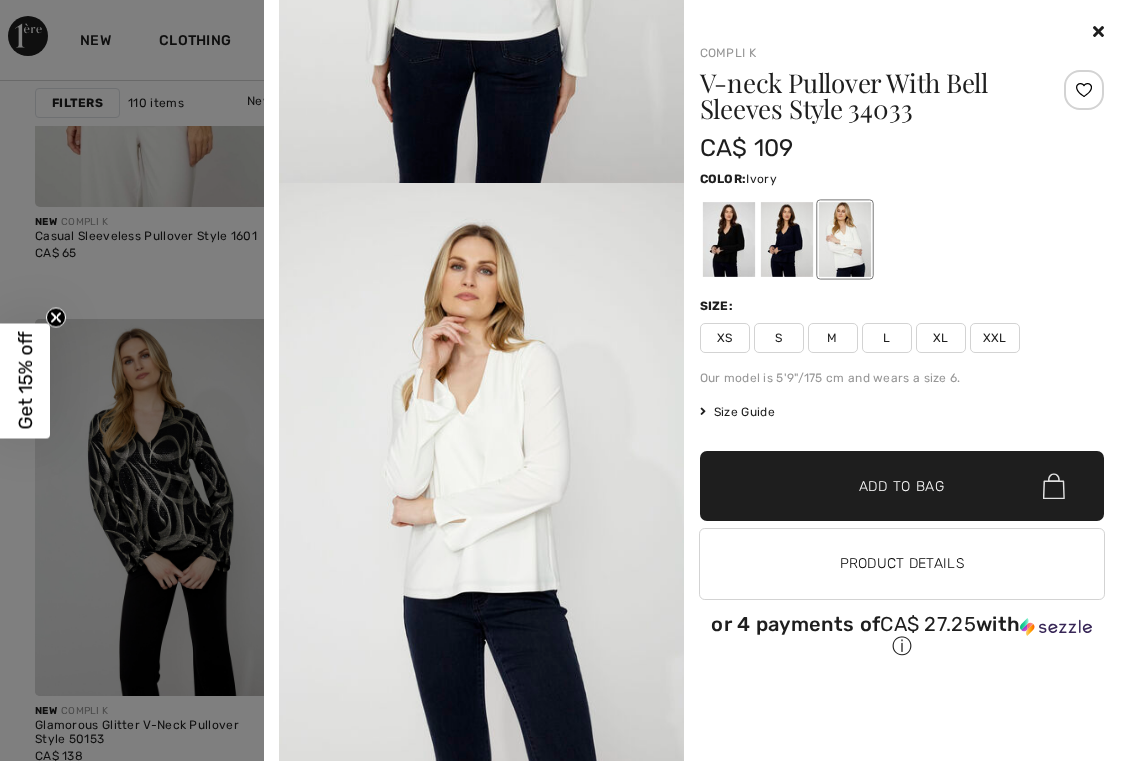 scroll, scrollTop: 1636, scrollLeft: 0, axis: vertical 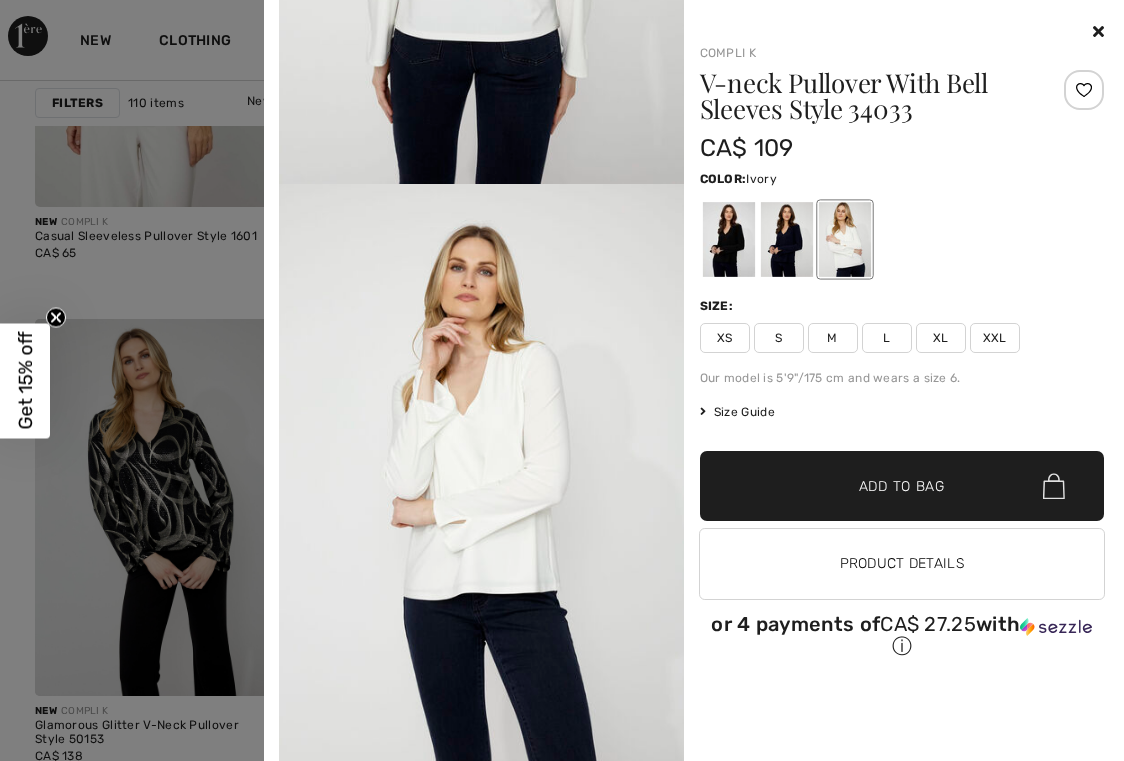 click at bounding box center [902, 32] 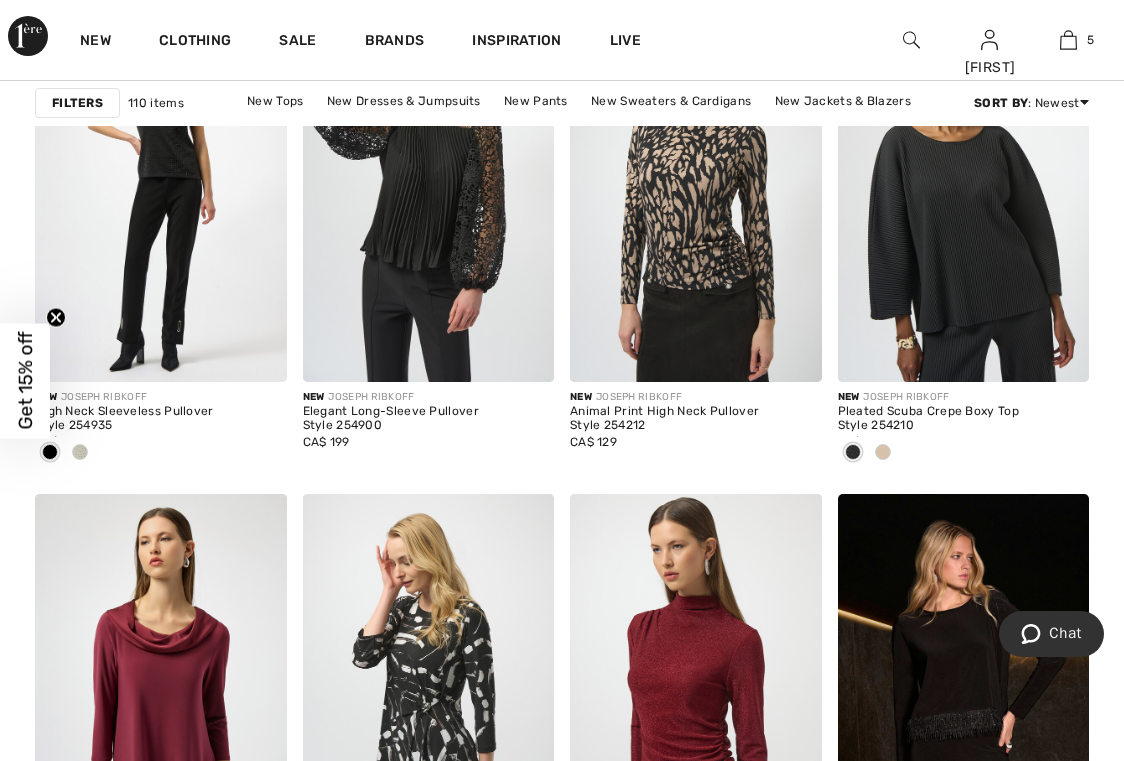 scroll, scrollTop: 2787, scrollLeft: 0, axis: vertical 